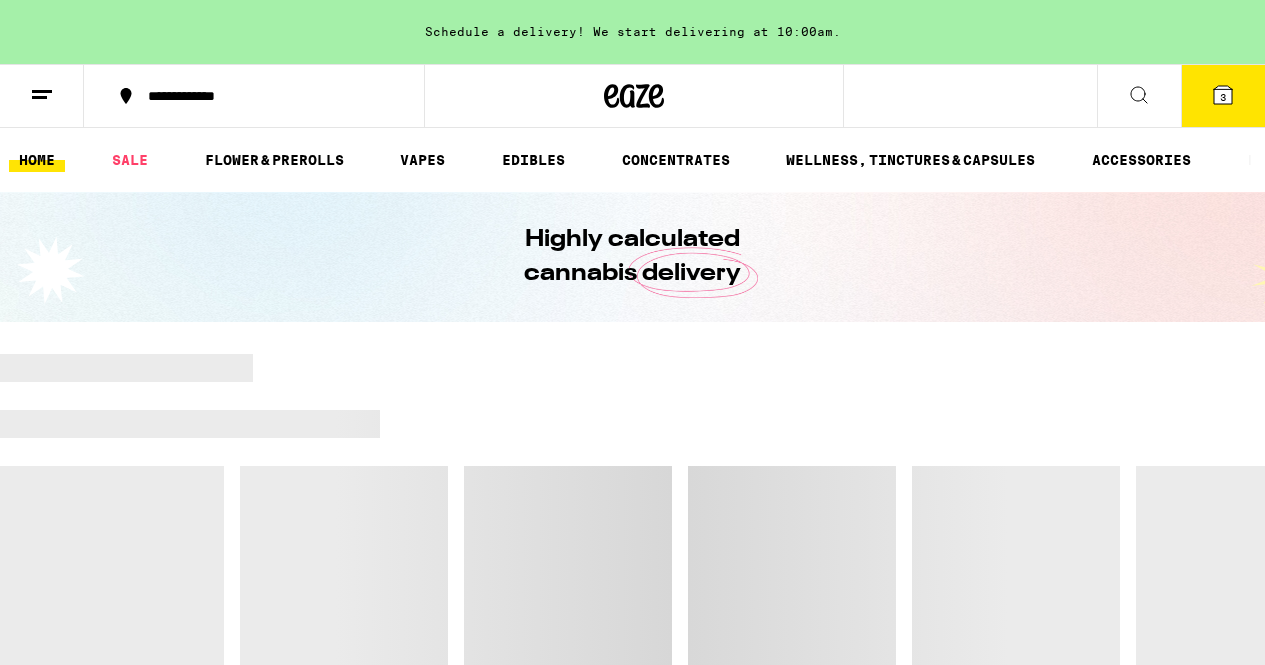 scroll, scrollTop: 0, scrollLeft: 0, axis: both 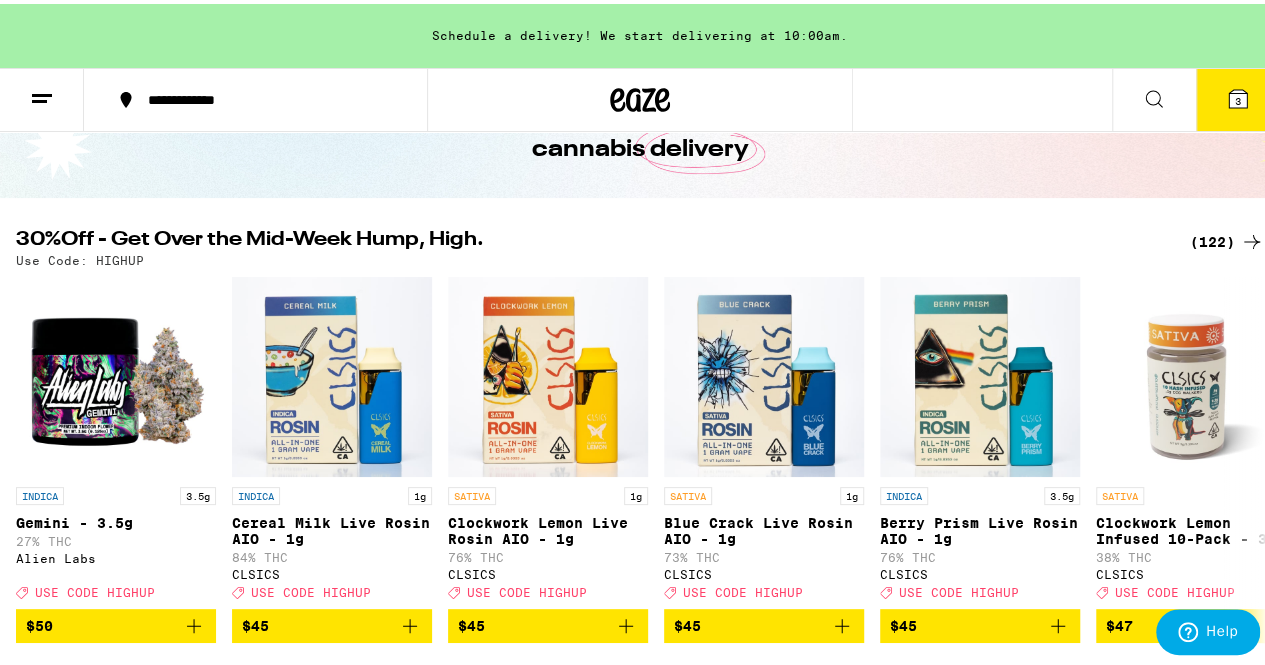 click on "(122)" at bounding box center (1227, 238) 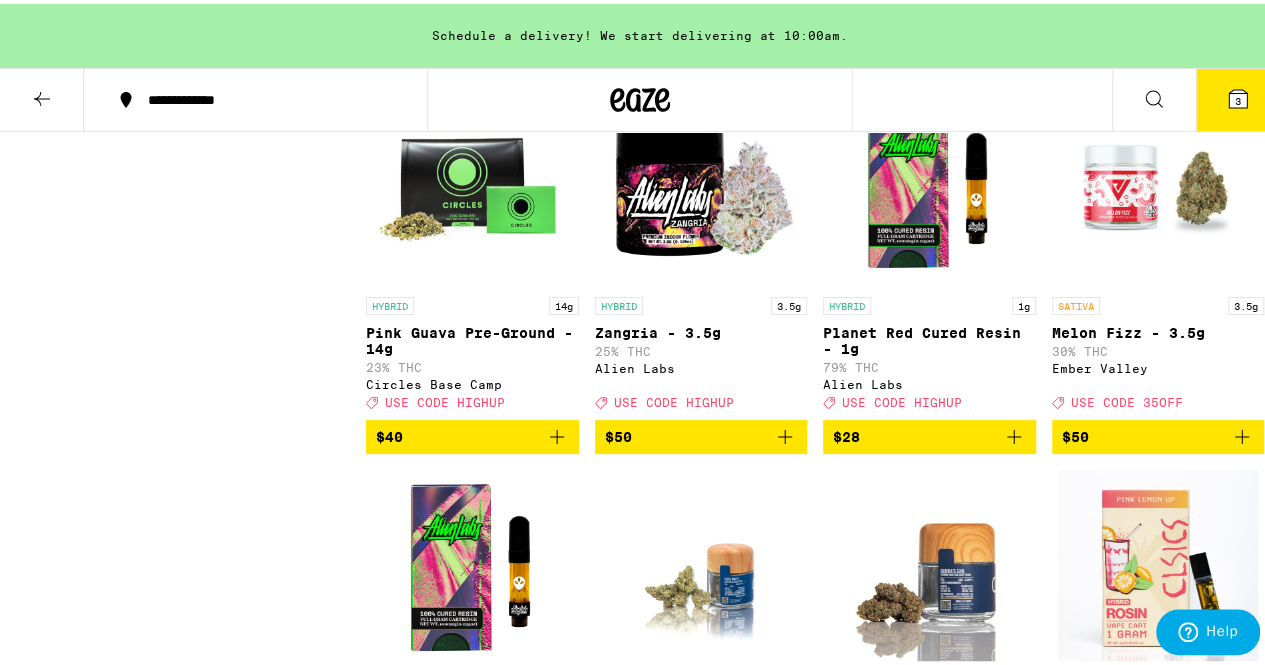 scroll, scrollTop: 10898, scrollLeft: 0, axis: vertical 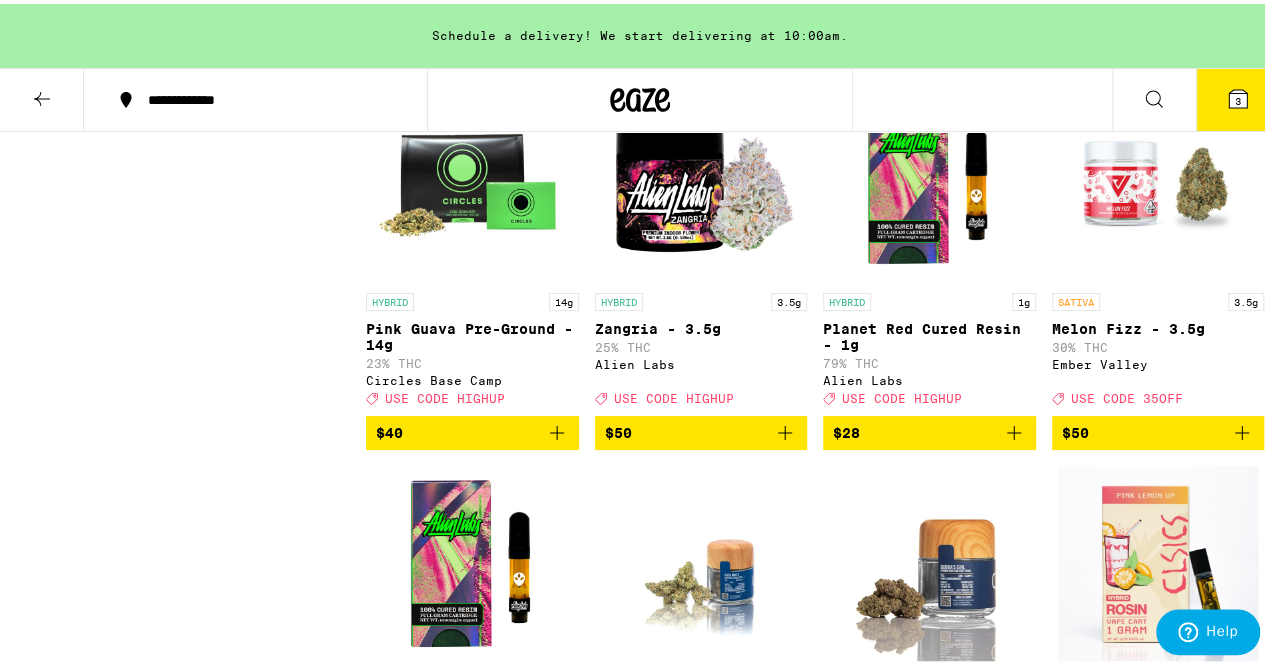 click 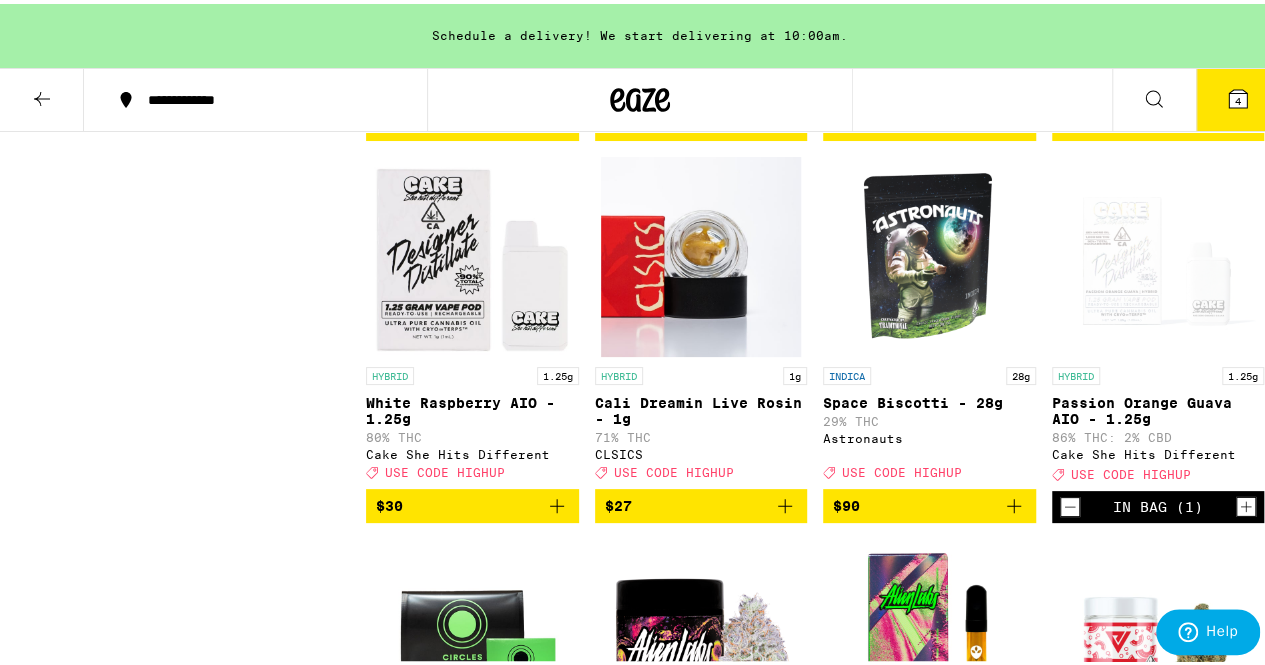 scroll, scrollTop: 10443, scrollLeft: 0, axis: vertical 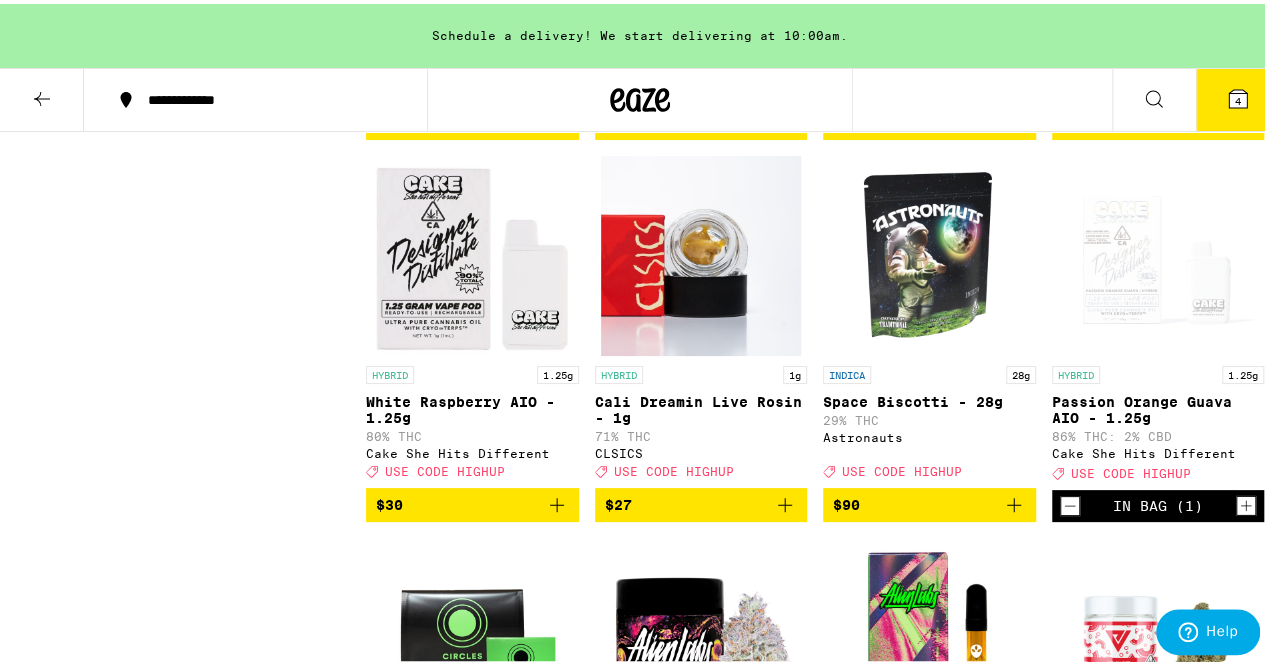 click 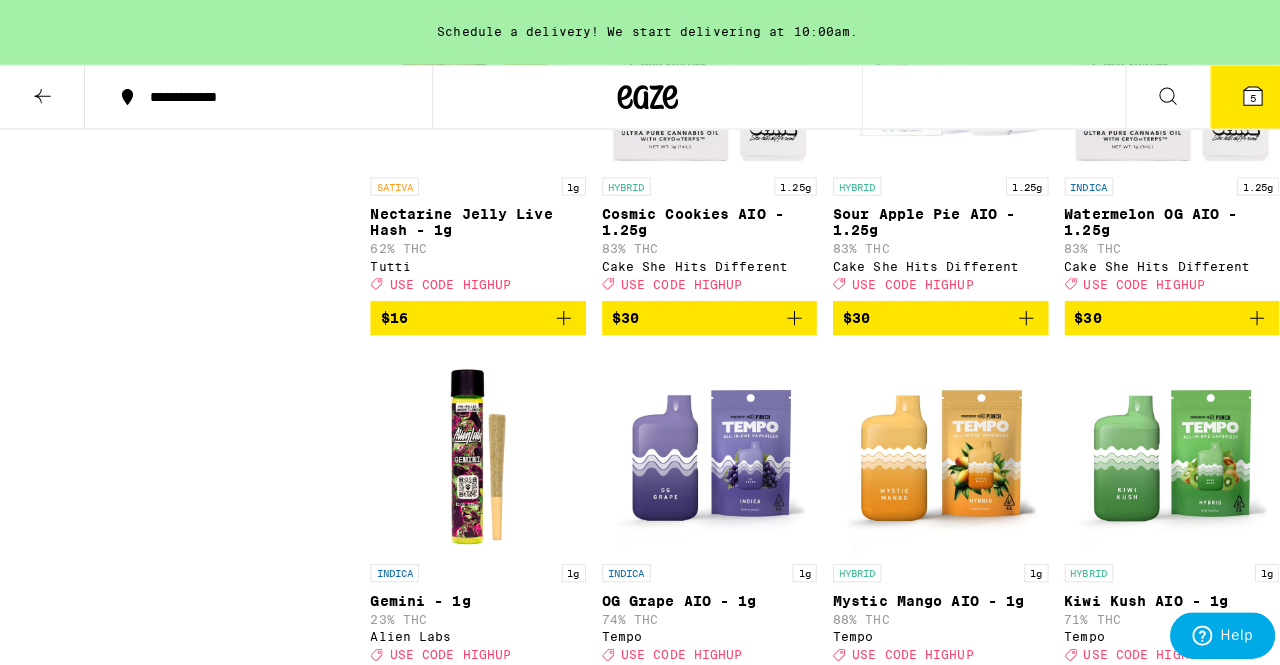 scroll, scrollTop: 2506, scrollLeft: 0, axis: vertical 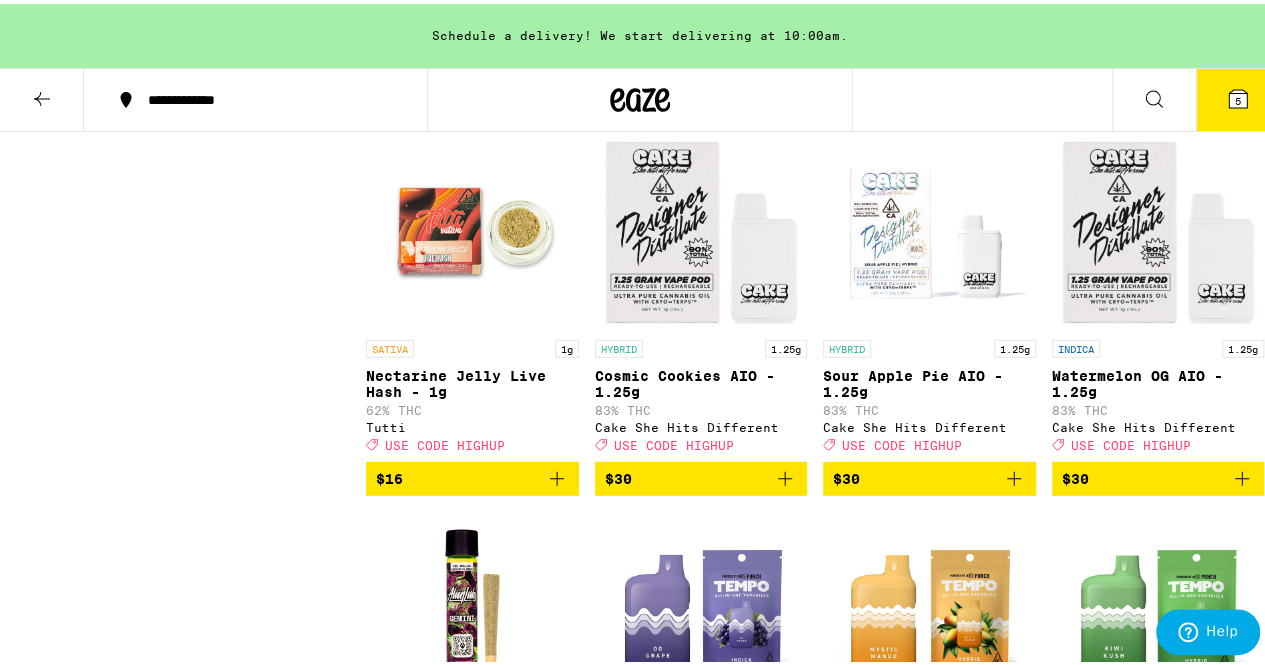 click 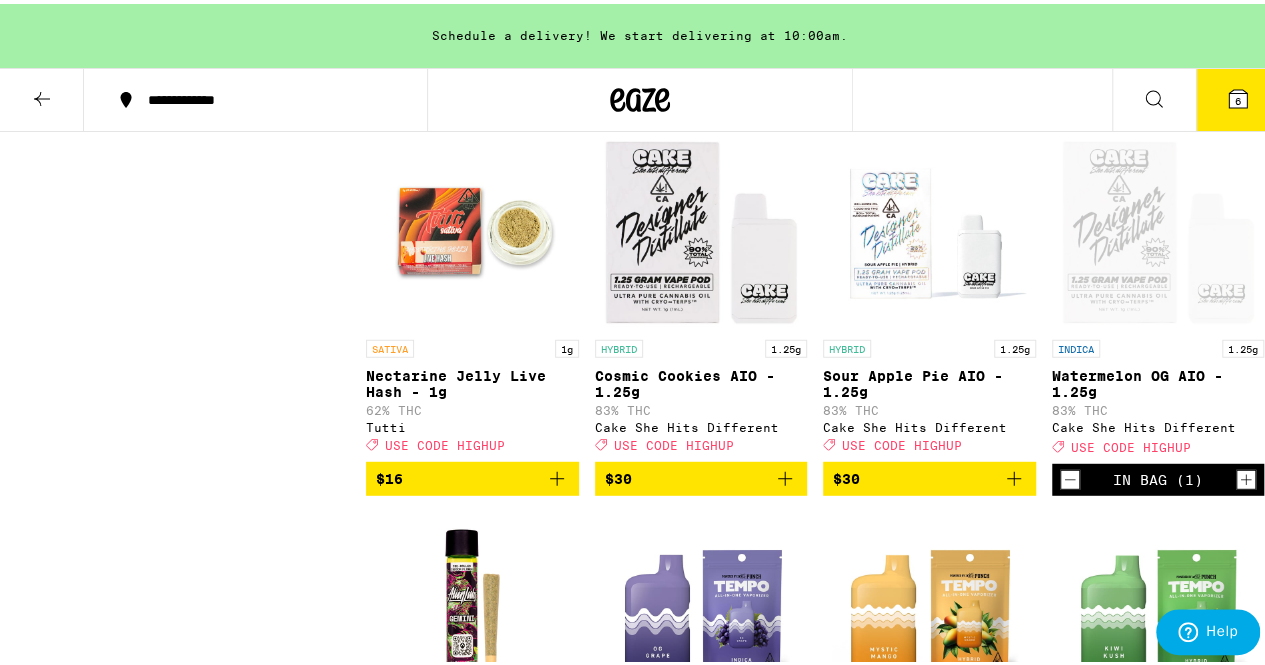 click 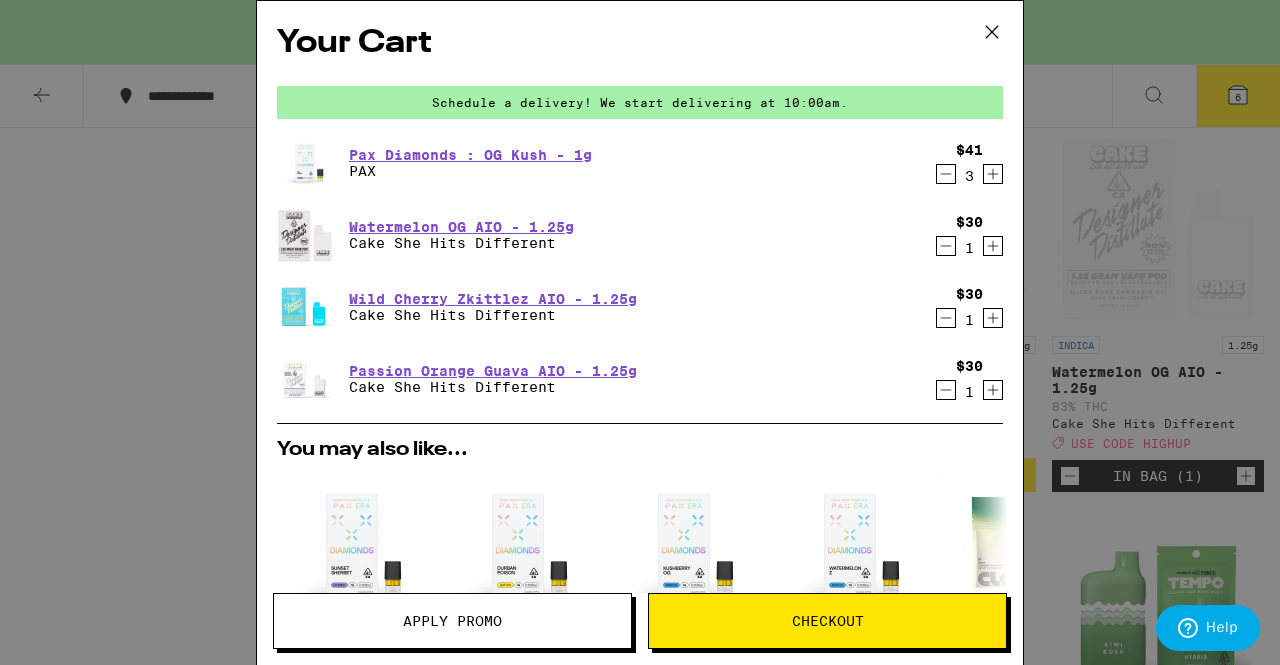 click 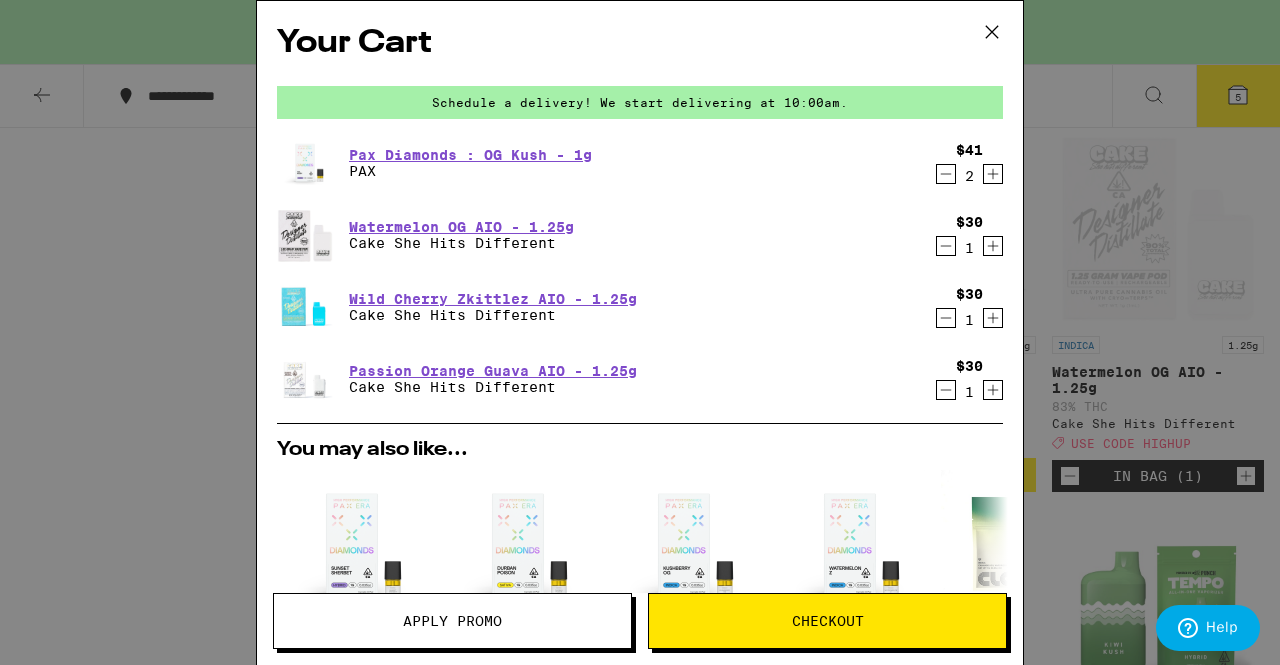 click 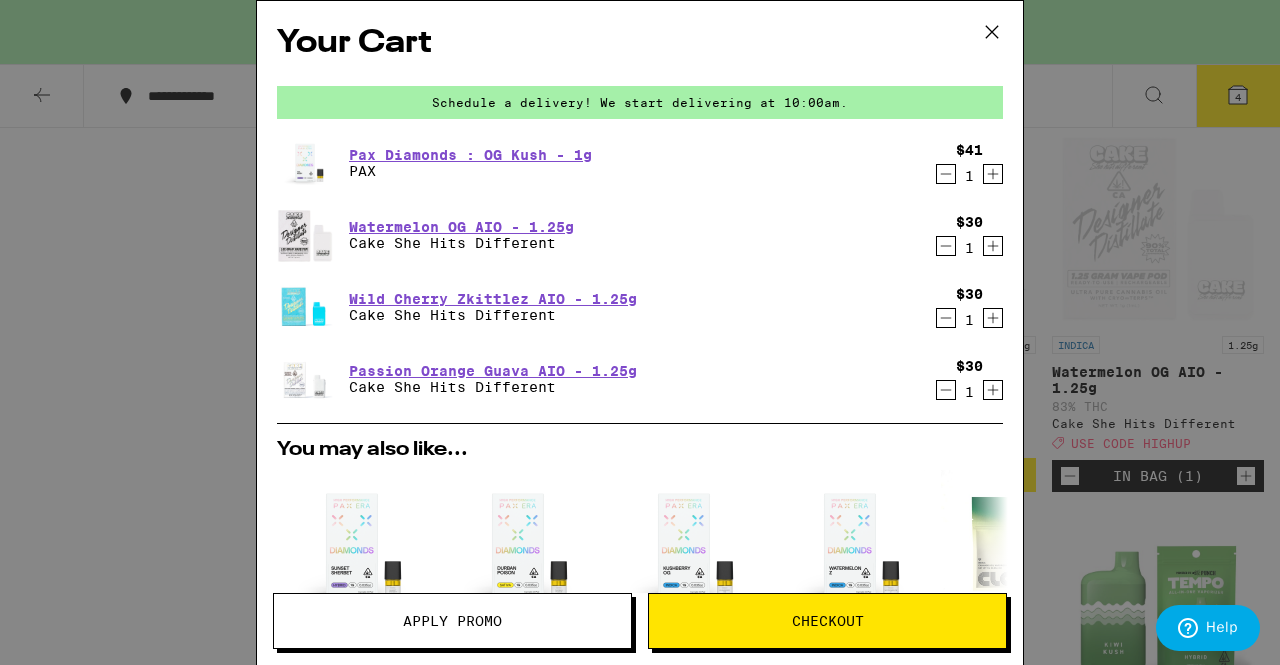 click 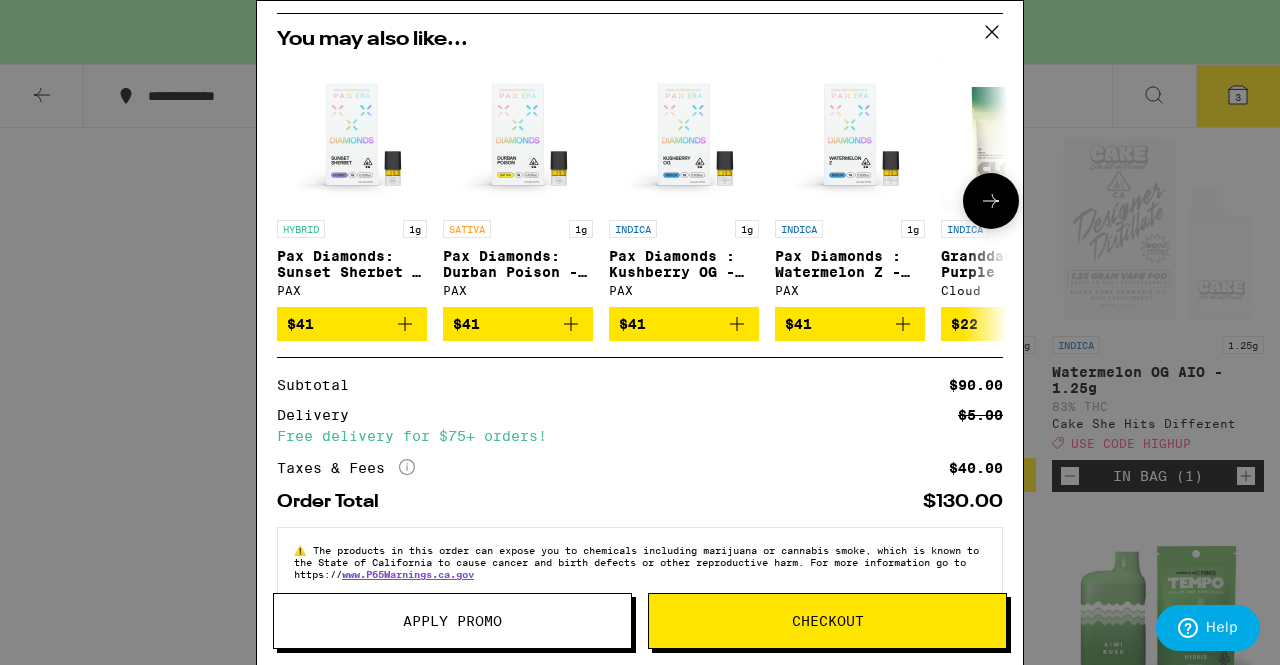 scroll, scrollTop: 348, scrollLeft: 0, axis: vertical 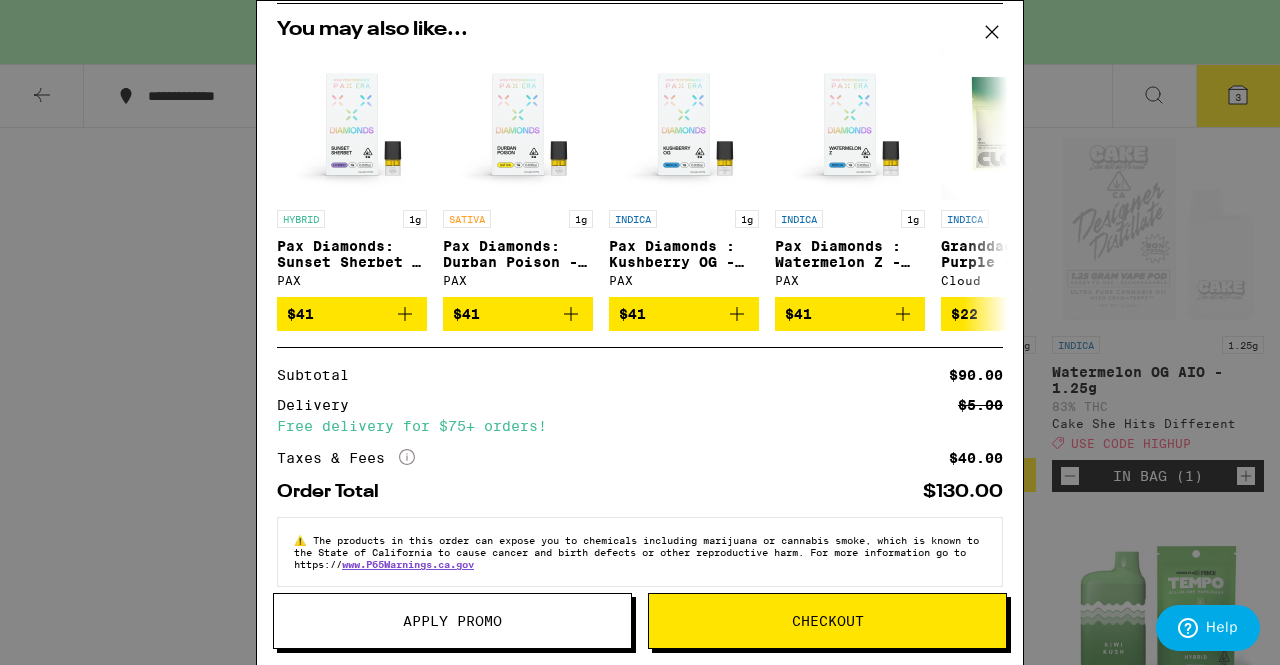 click on "Apply Promo" at bounding box center [452, 621] 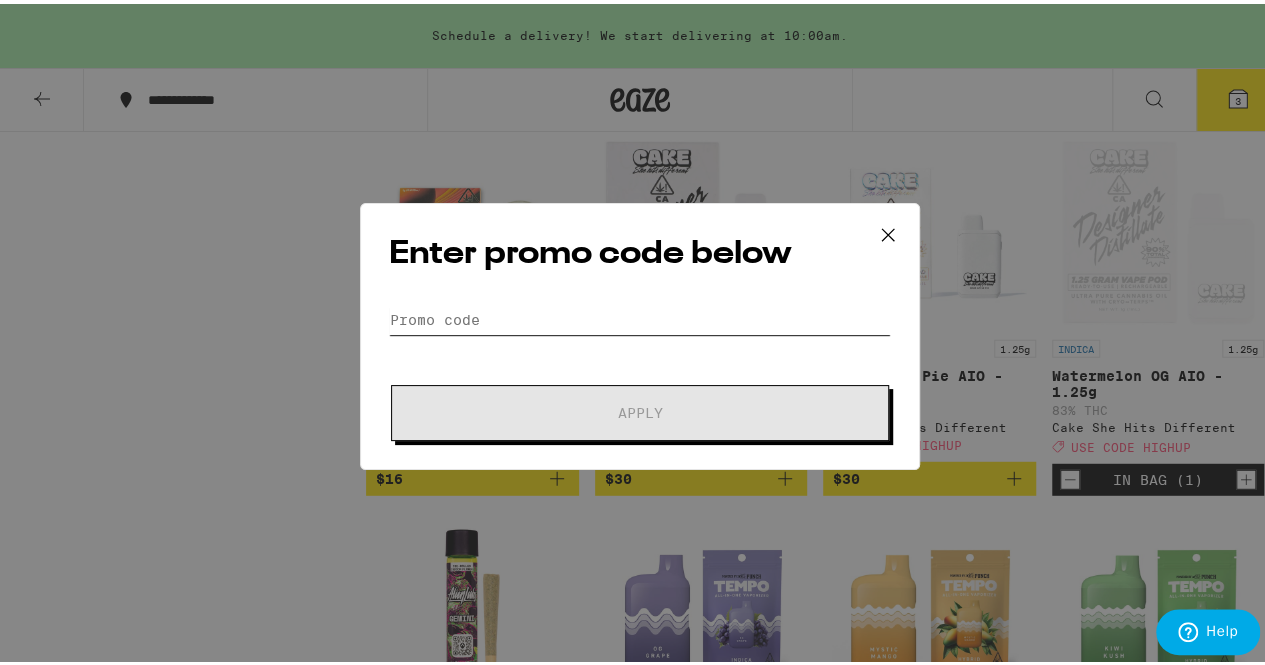 click on "Promo Code" at bounding box center [640, 316] 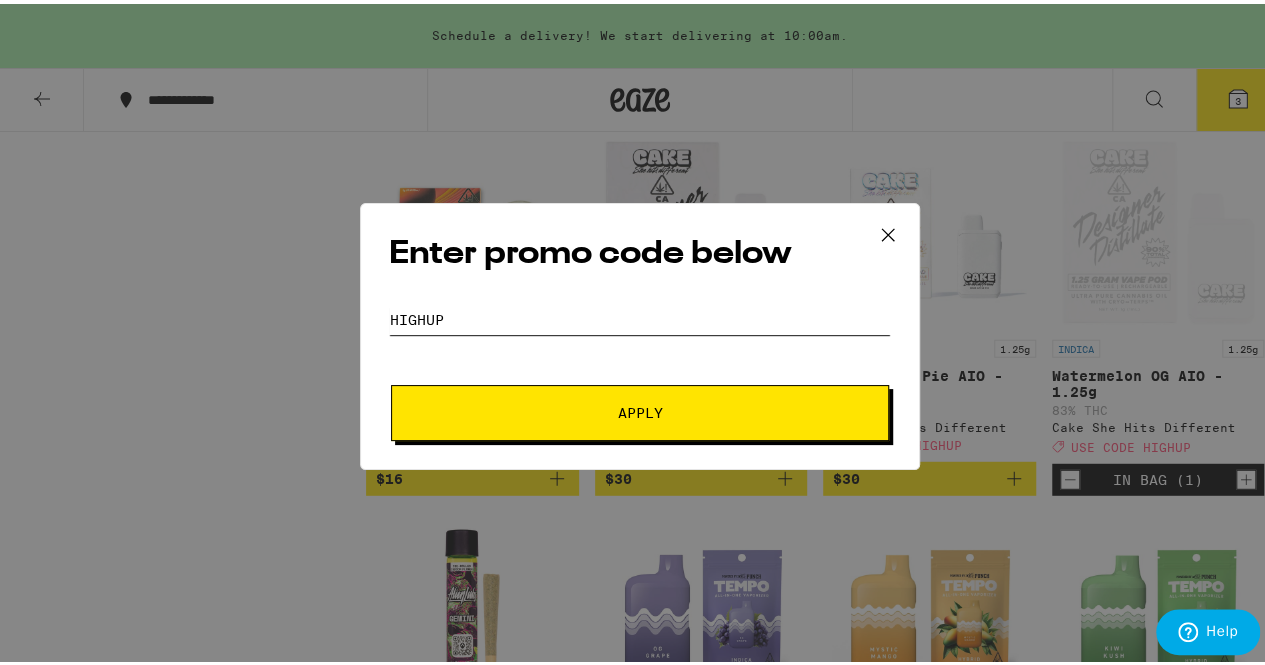 type on "highup" 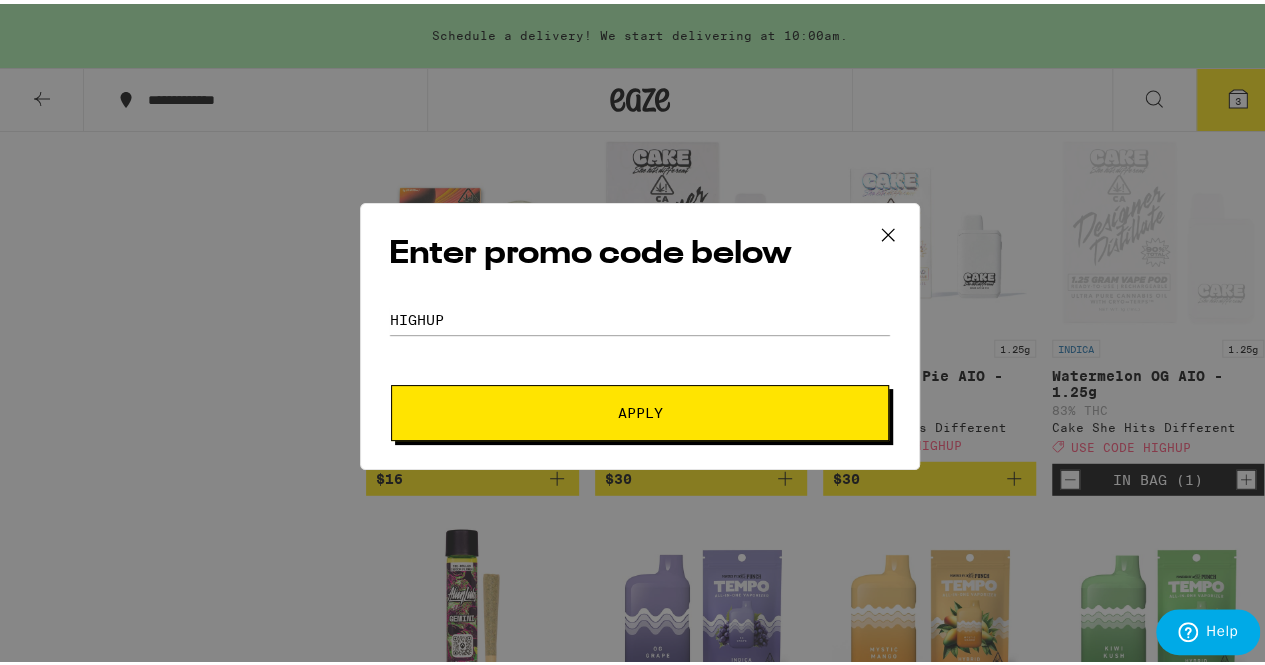 click on "Apply" at bounding box center (640, 409) 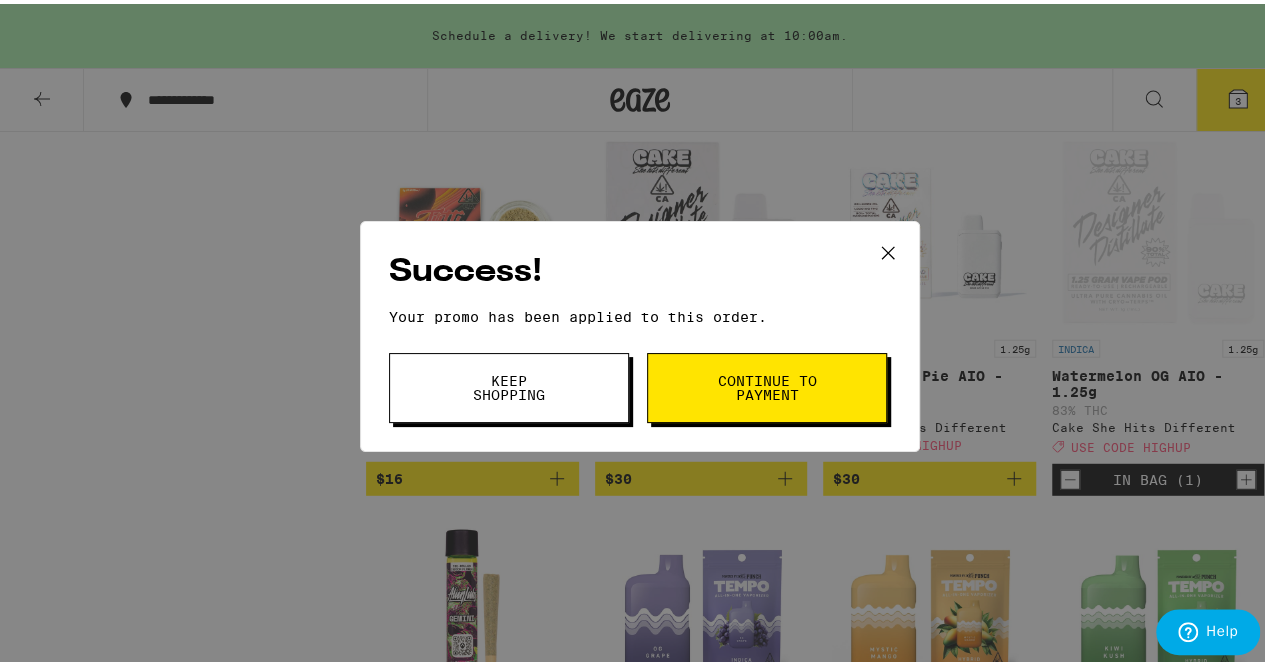 click 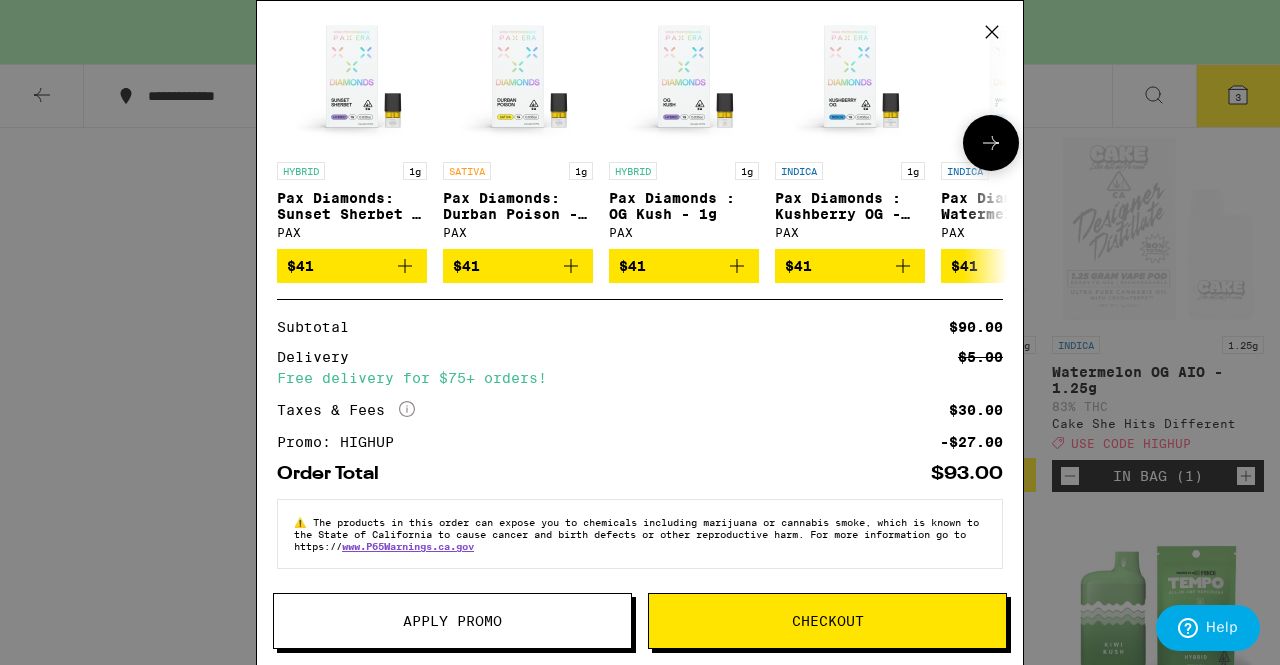 scroll, scrollTop: 0, scrollLeft: 0, axis: both 